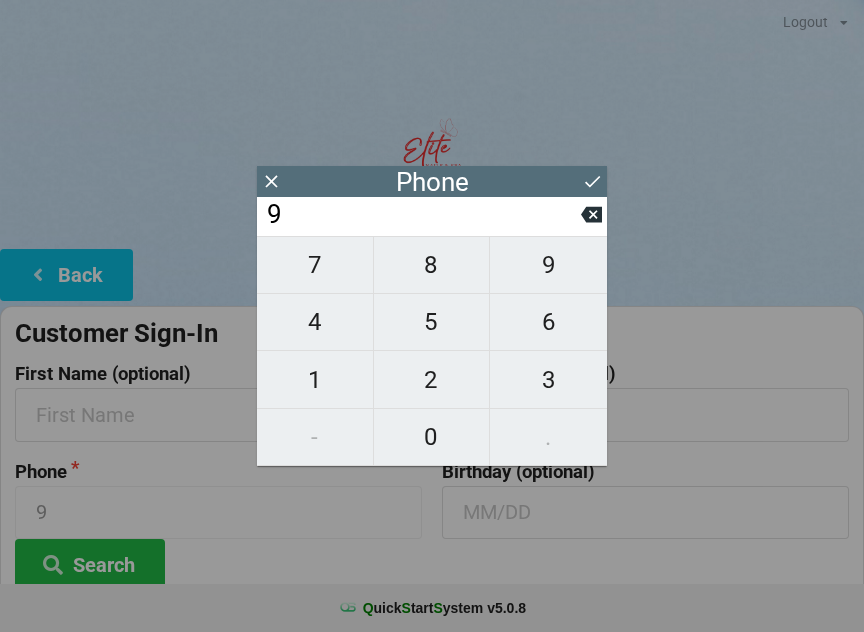 scroll, scrollTop: 0, scrollLeft: 0, axis: both 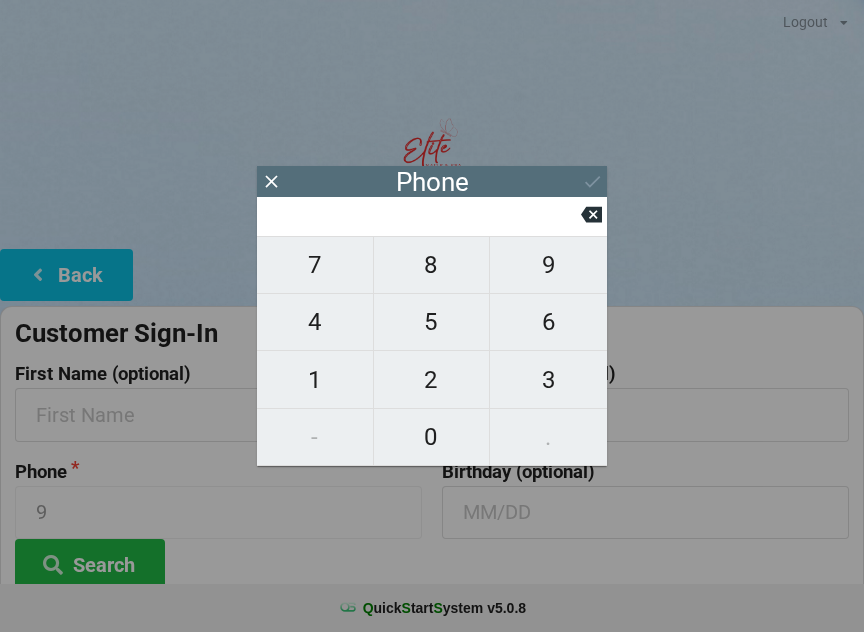 click on "2" at bounding box center (315, 265) 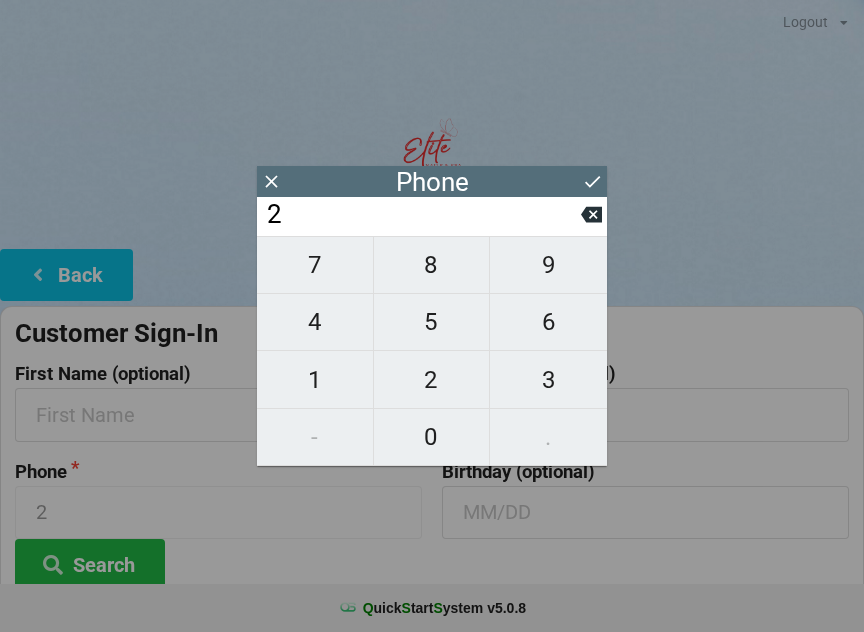 click on "4" at bounding box center (315, 265) 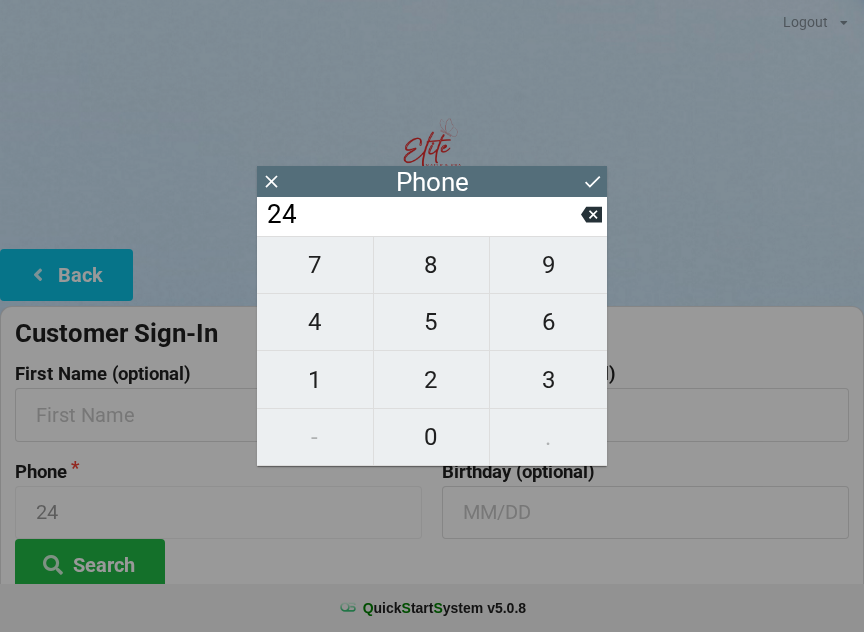 click on "0" at bounding box center [432, 437] 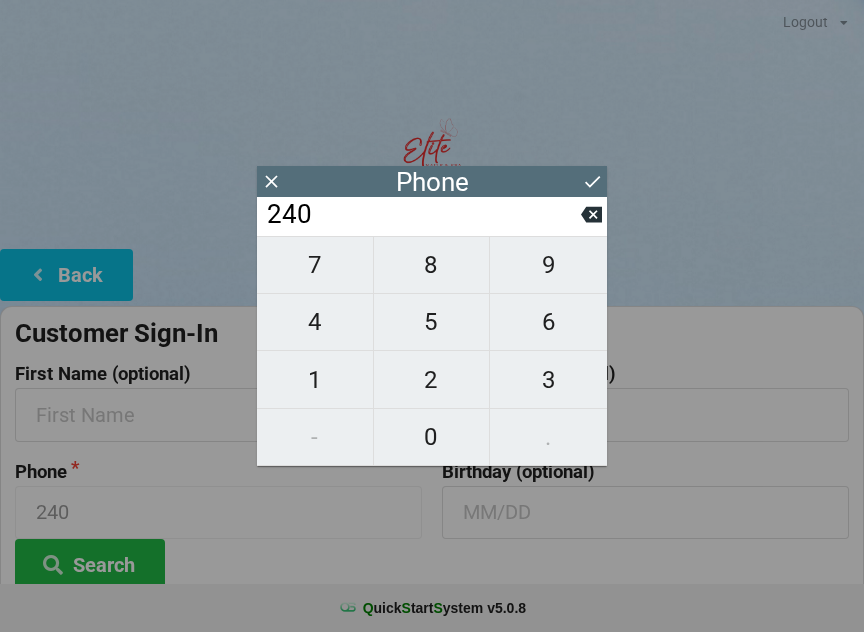 click on "4" at bounding box center (315, 265) 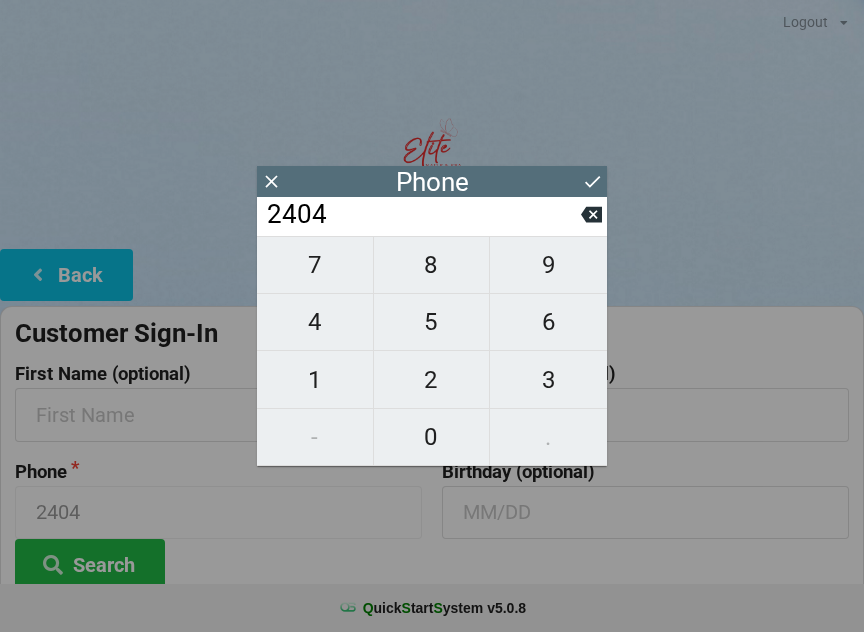 click on "2" at bounding box center (315, 265) 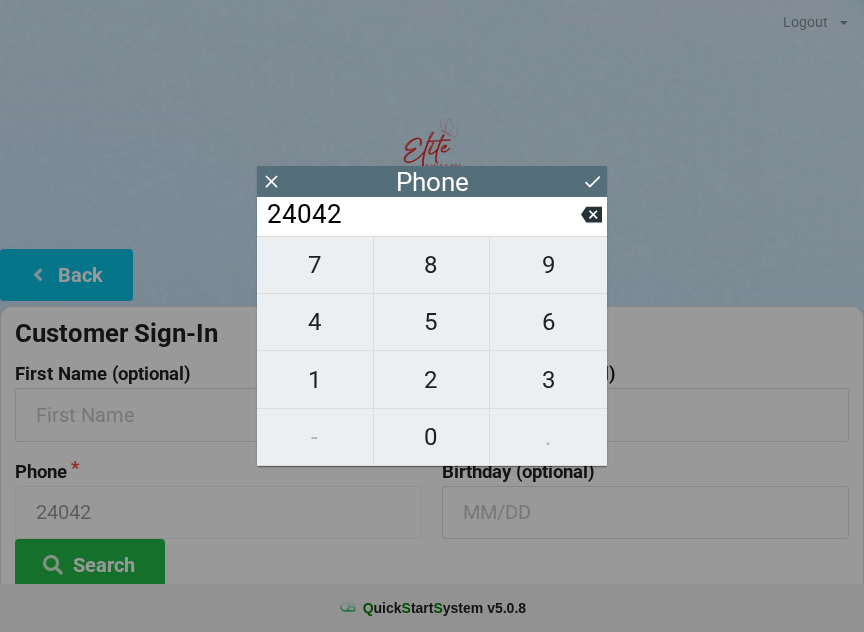 click on "3" at bounding box center (315, 265) 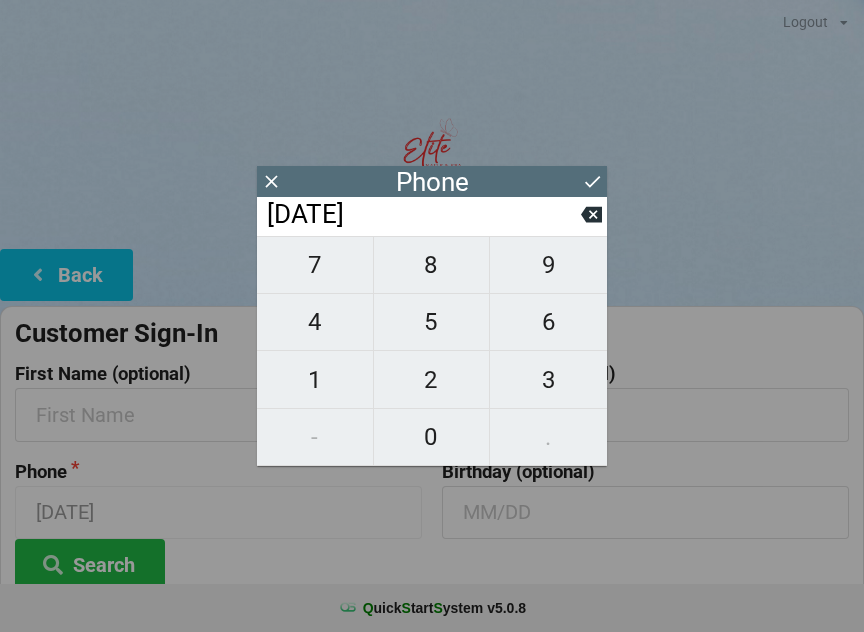 click on "4" at bounding box center [315, 265] 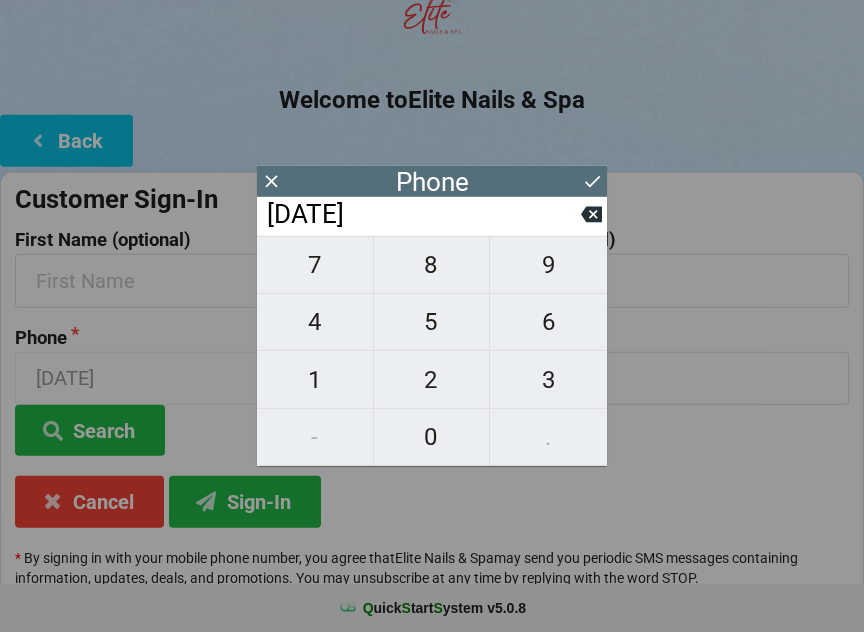 scroll, scrollTop: 135, scrollLeft: 0, axis: vertical 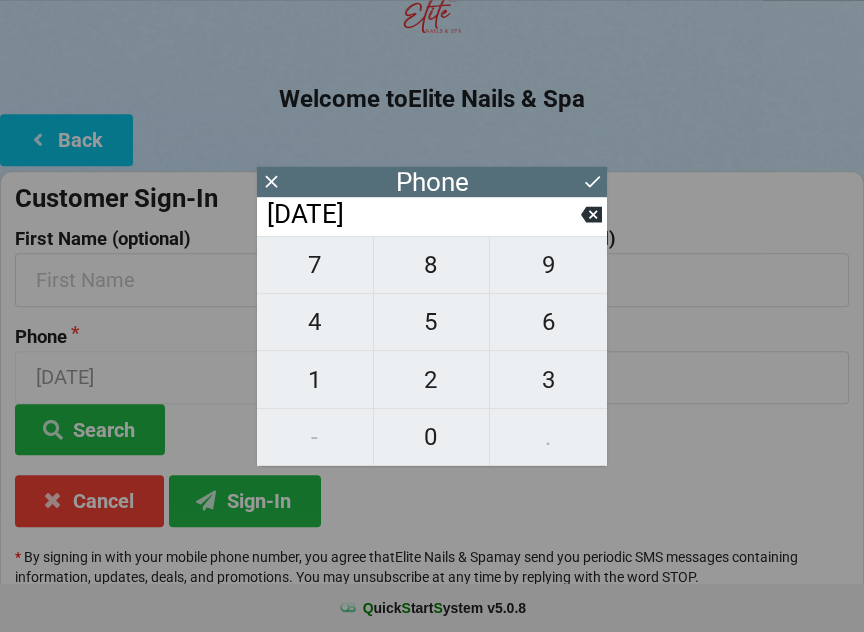 click at bounding box center (271, 181) 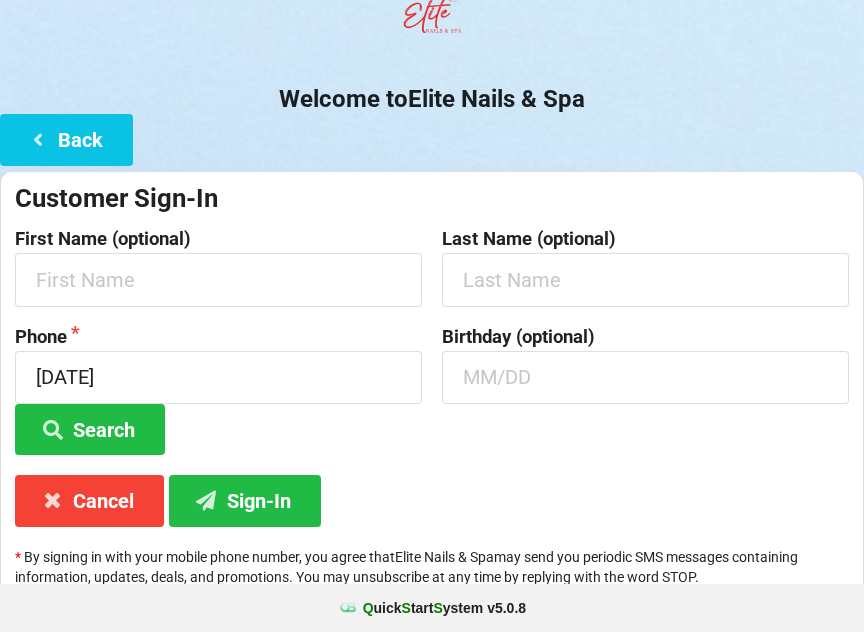 scroll, scrollTop: 135, scrollLeft: 0, axis: vertical 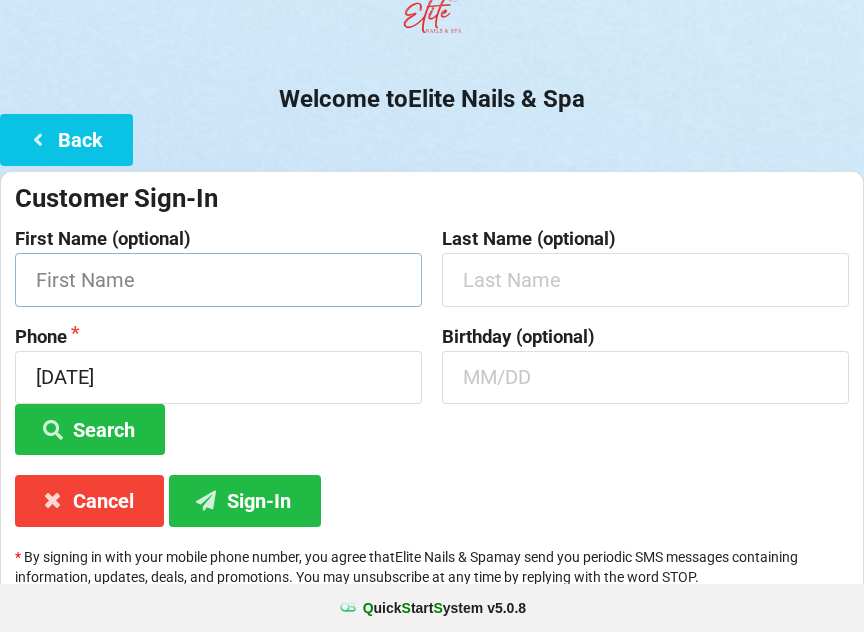 click at bounding box center [218, 279] 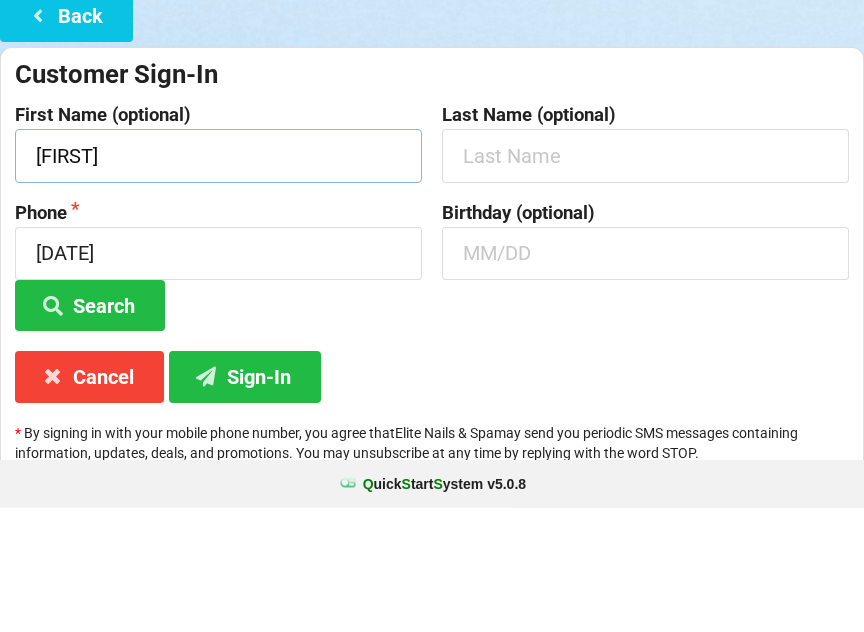 type on "[FIRST]" 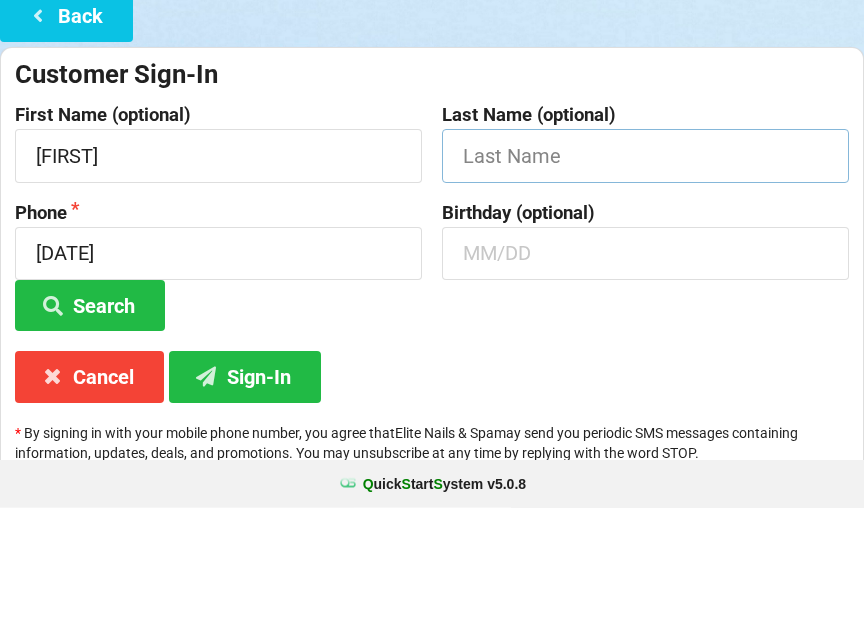 click at bounding box center (218, 279) 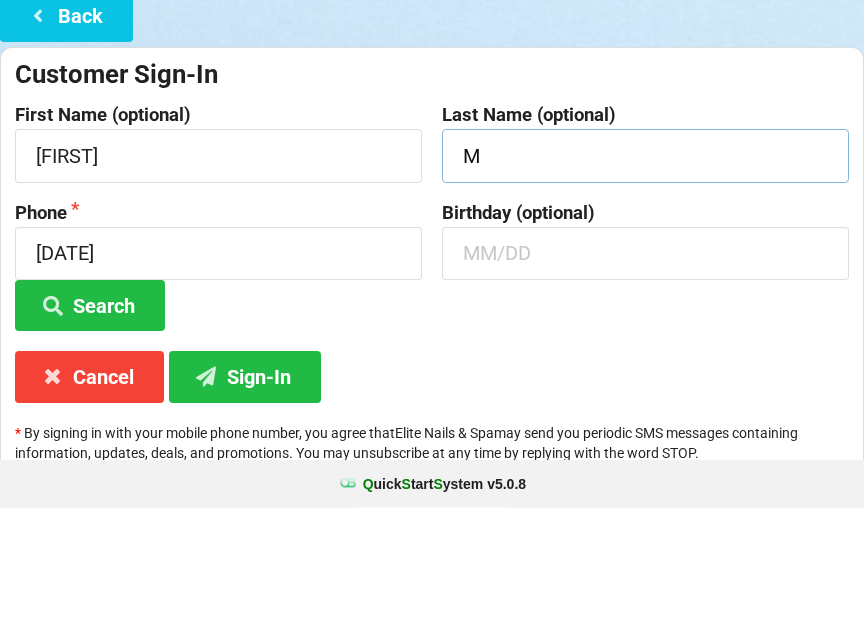 type on "M" 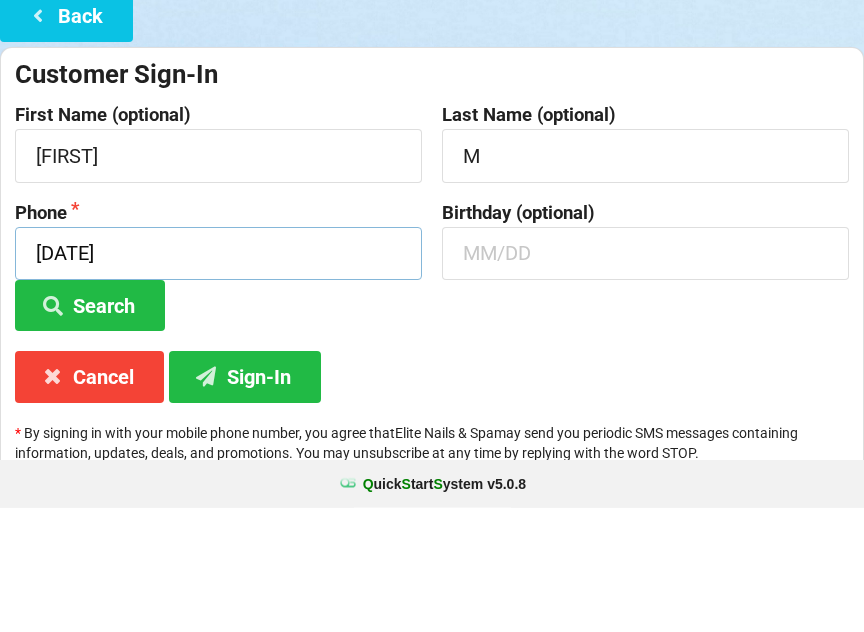 click on "[DATE]" at bounding box center (218, 377) 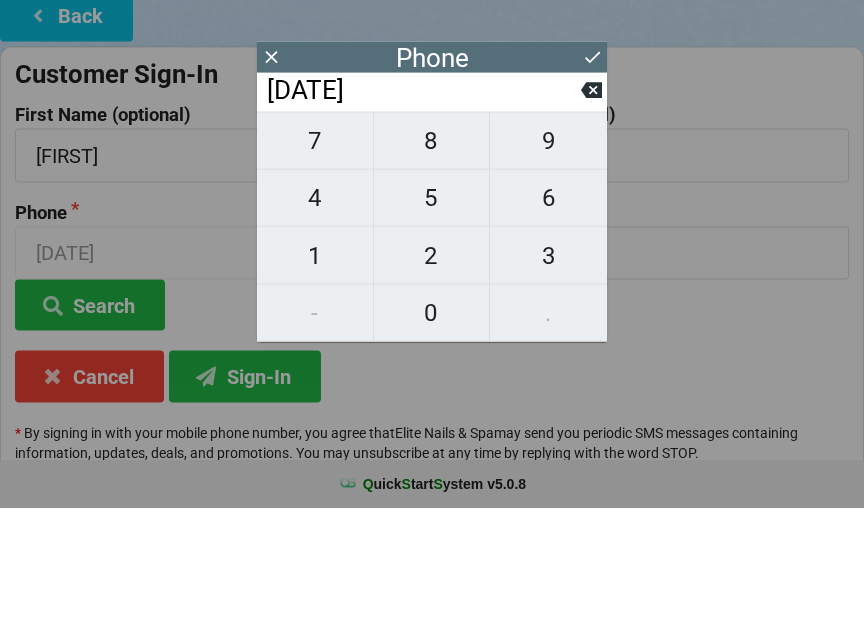scroll, scrollTop: 147, scrollLeft: 0, axis: vertical 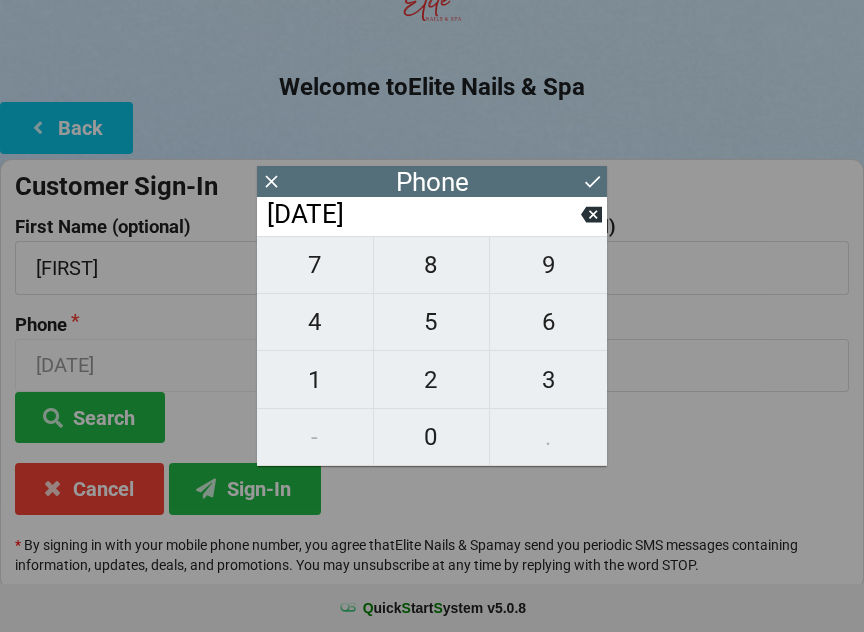 click at bounding box center [591, 214] 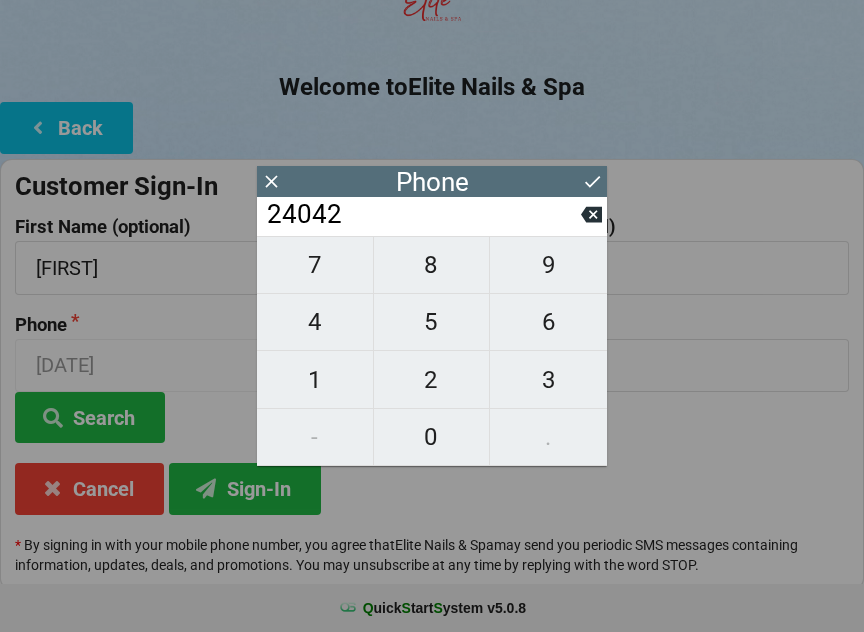 click at bounding box center (591, 215) 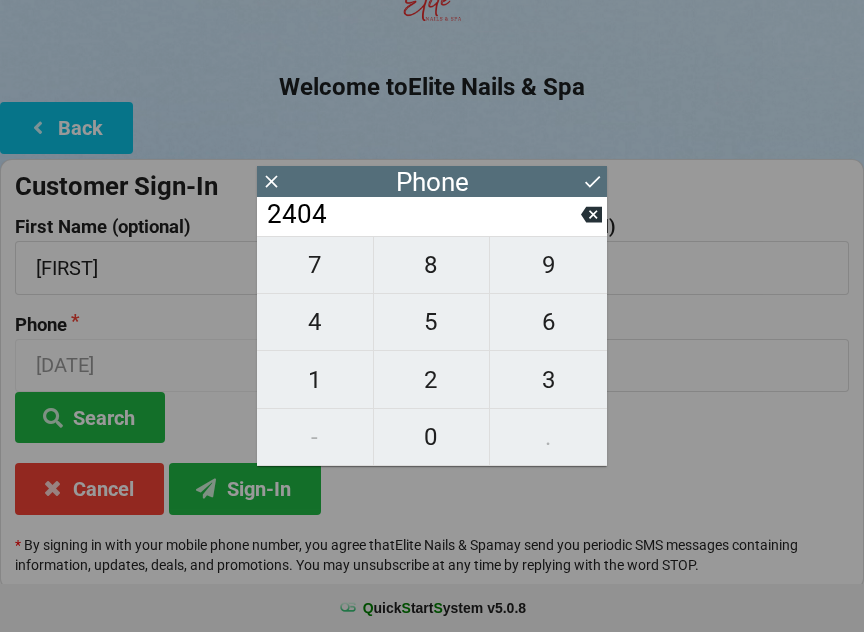 click at bounding box center [591, 214] 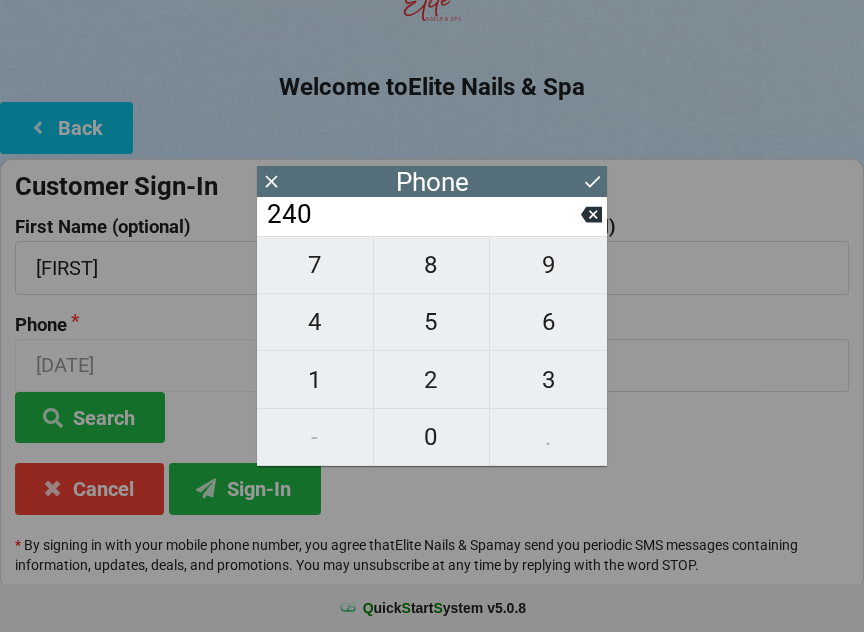 click at bounding box center (591, 215) 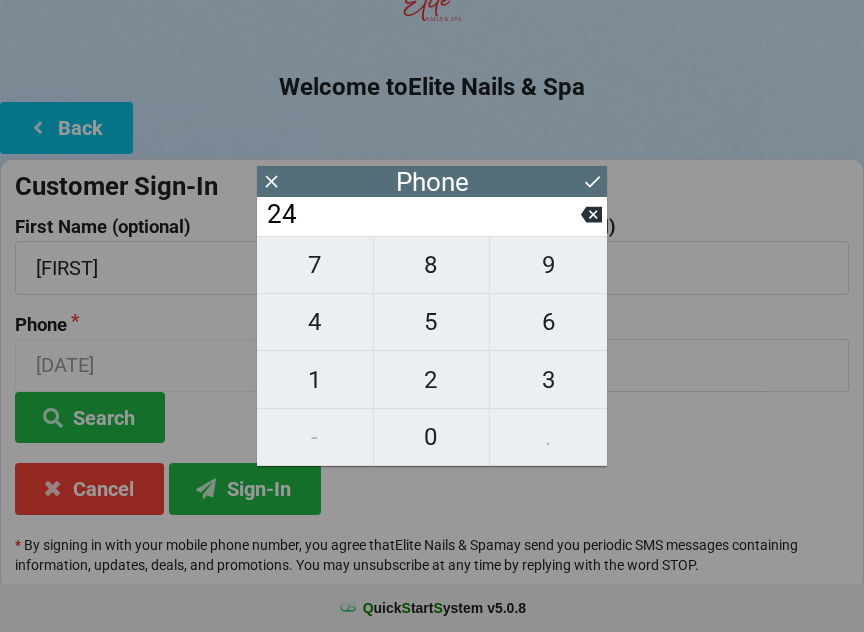 click at bounding box center [591, 214] 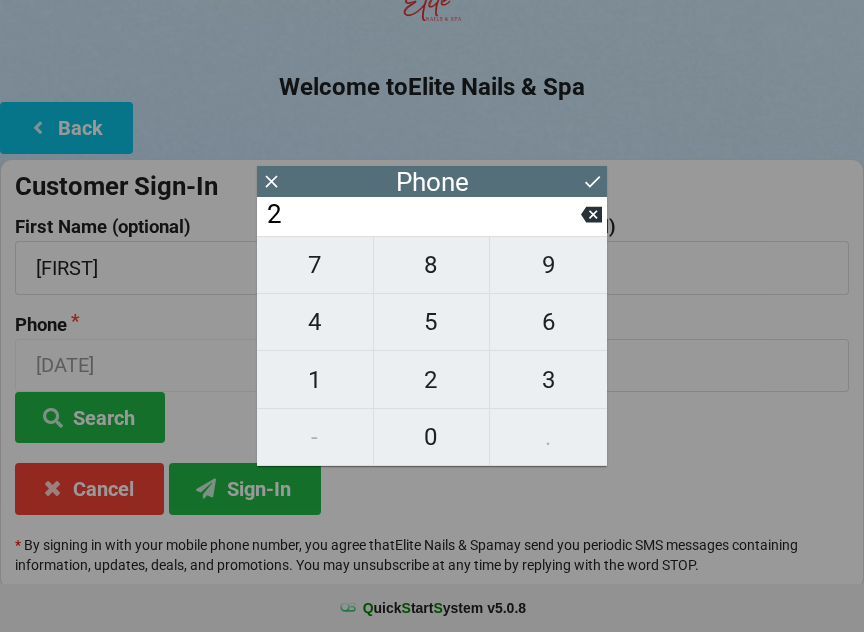 click on "2" at bounding box center [423, 215] 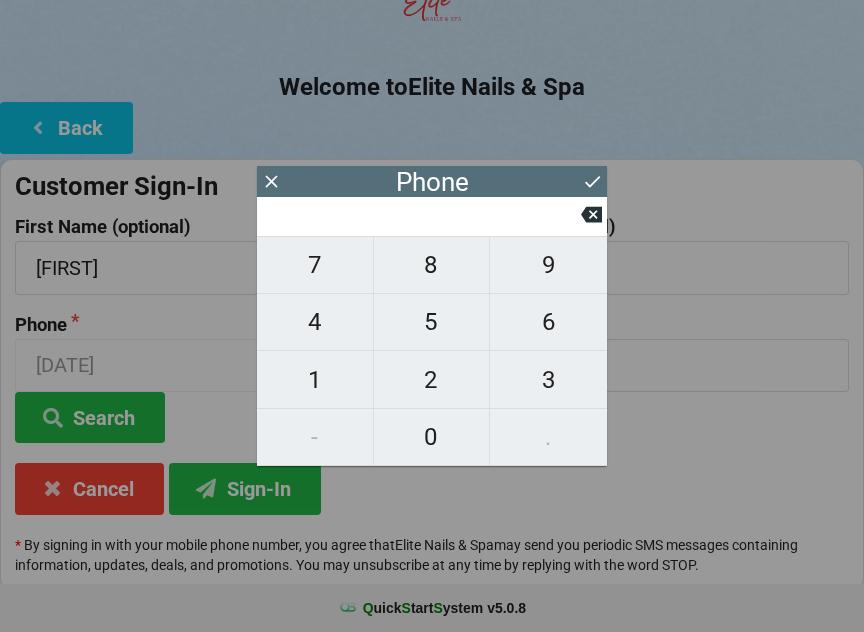 click at bounding box center (423, 215) 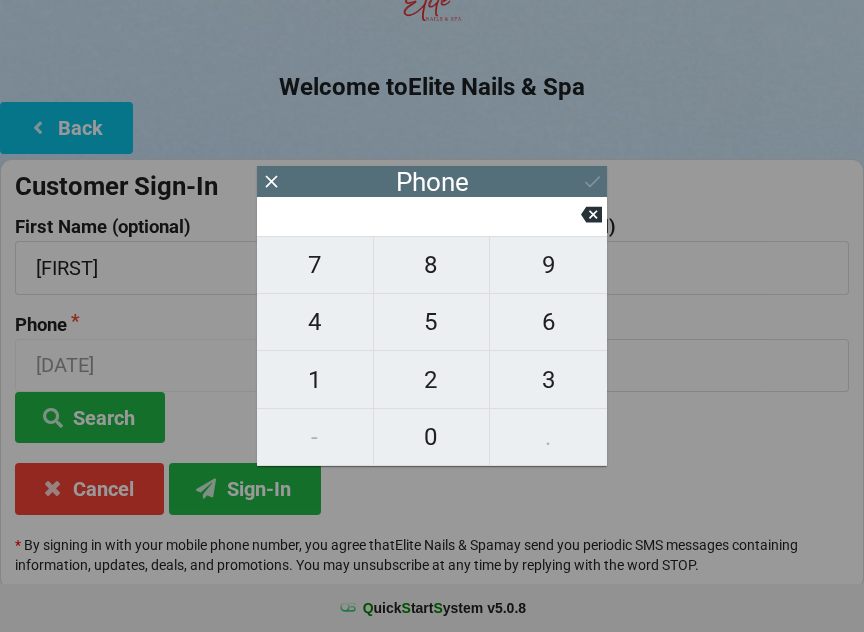 click at bounding box center (591, 215) 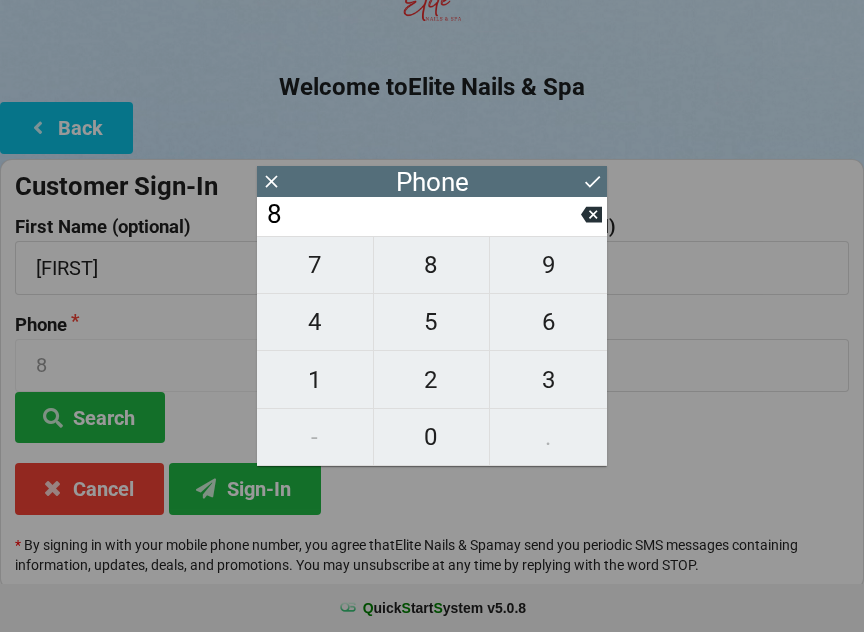click at bounding box center (591, 215) 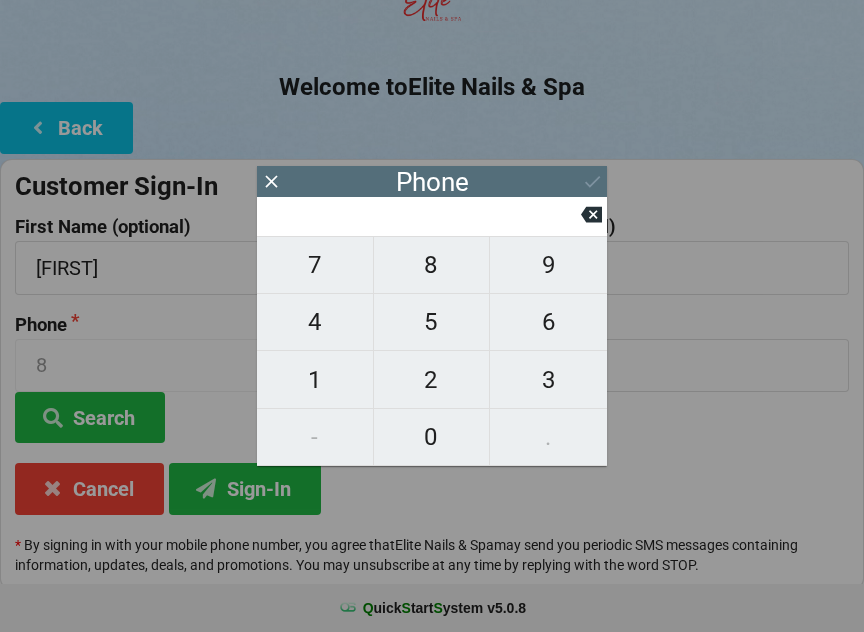 click at bounding box center (591, 215) 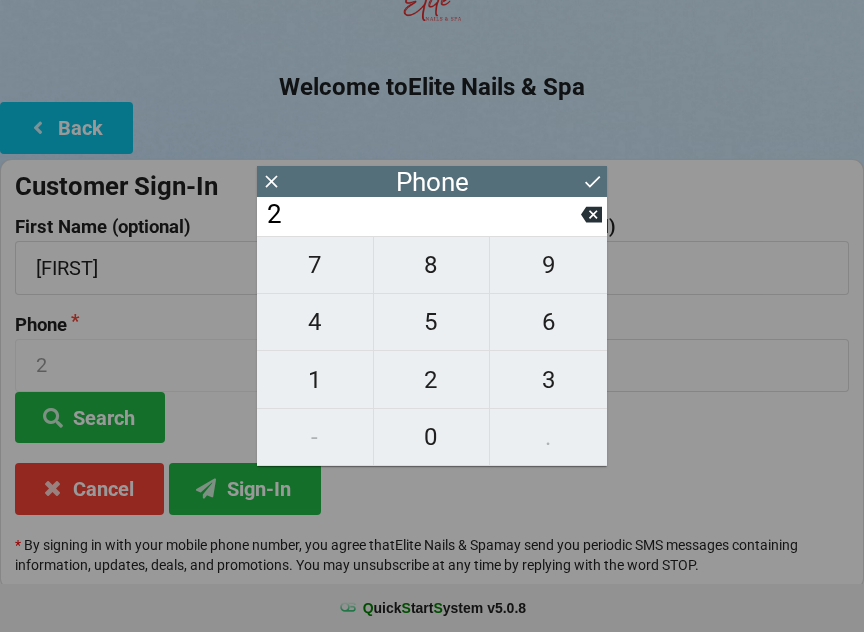 click on "4" at bounding box center (315, 265) 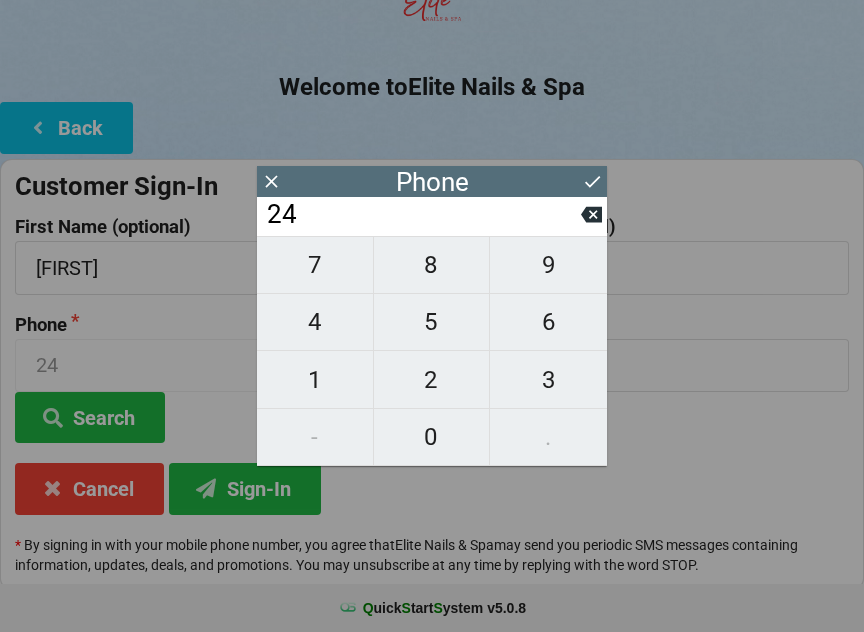 click on "0" at bounding box center [315, 265] 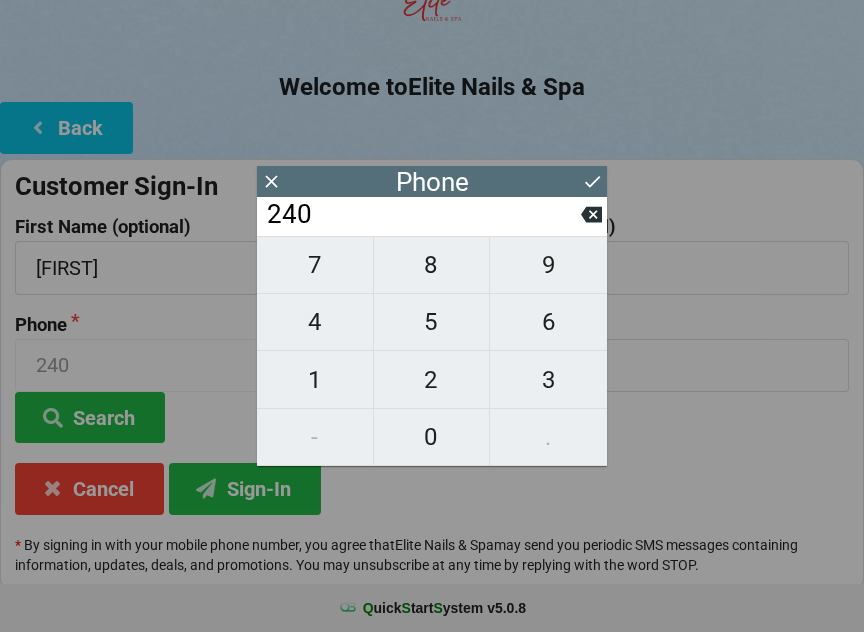 click on "4" at bounding box center (315, 265) 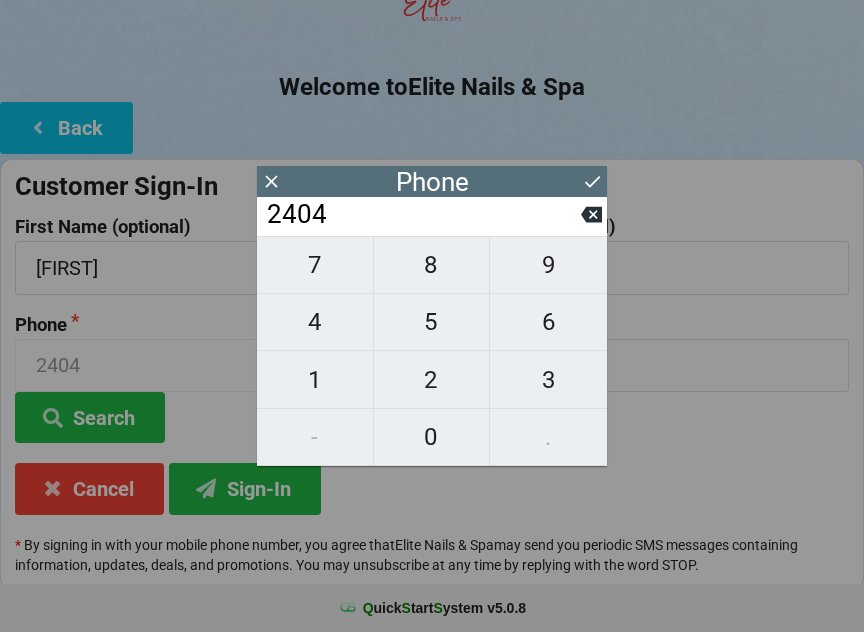 click on "2" at bounding box center [315, 265] 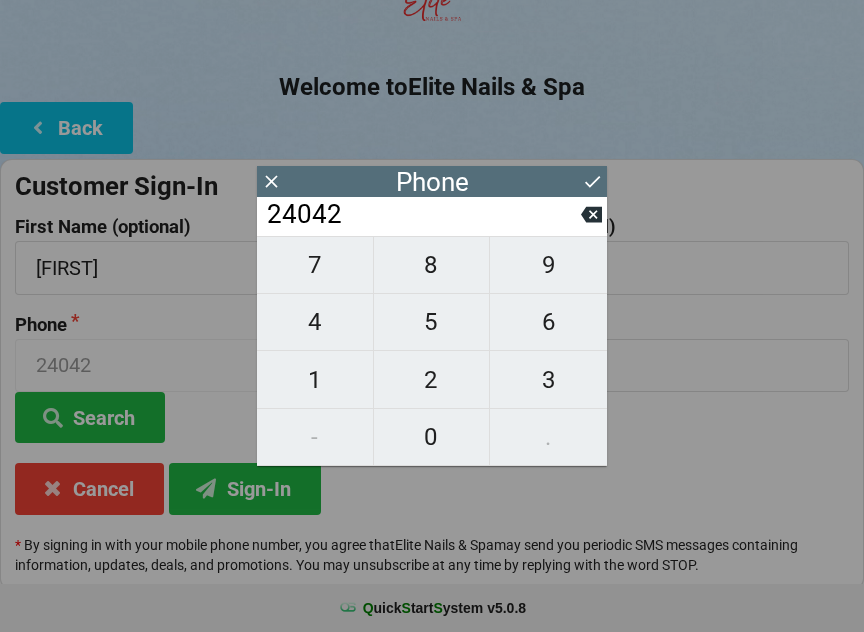 click on "3" at bounding box center (315, 265) 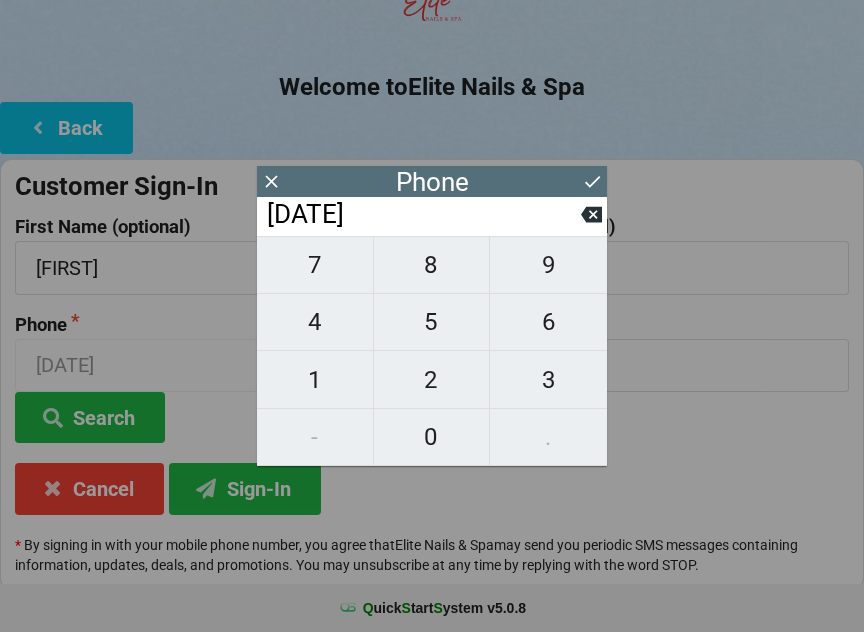 click on "4" at bounding box center (315, 265) 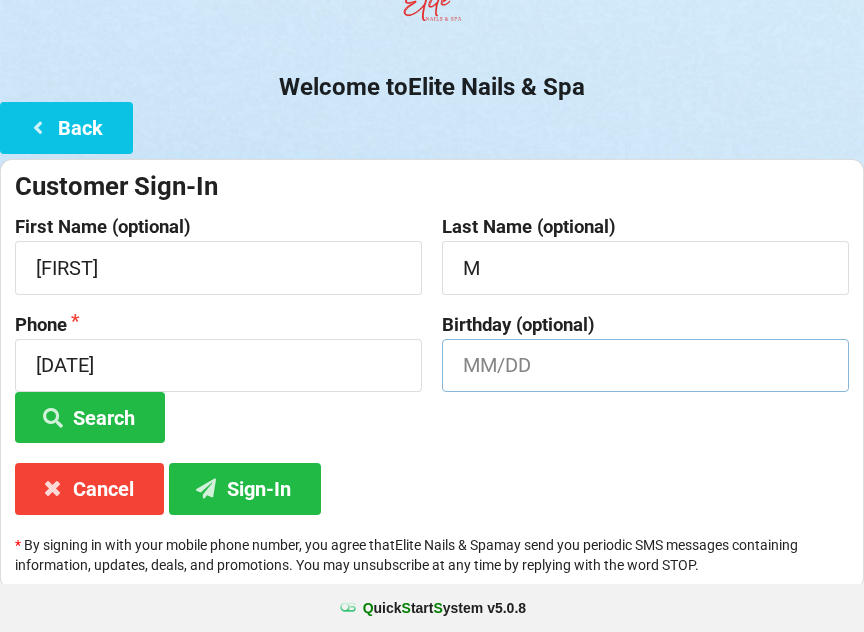 click at bounding box center (218, 267) 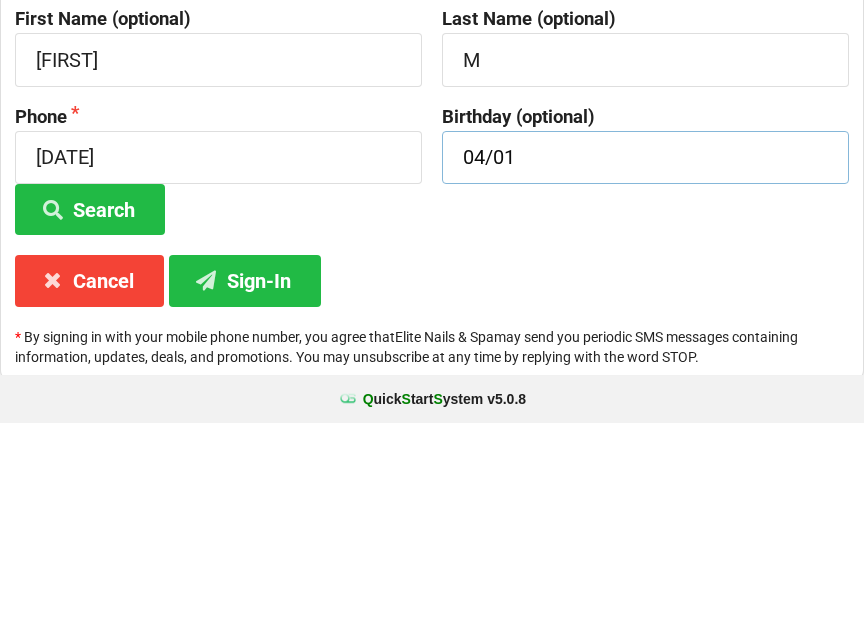 type on "04/01" 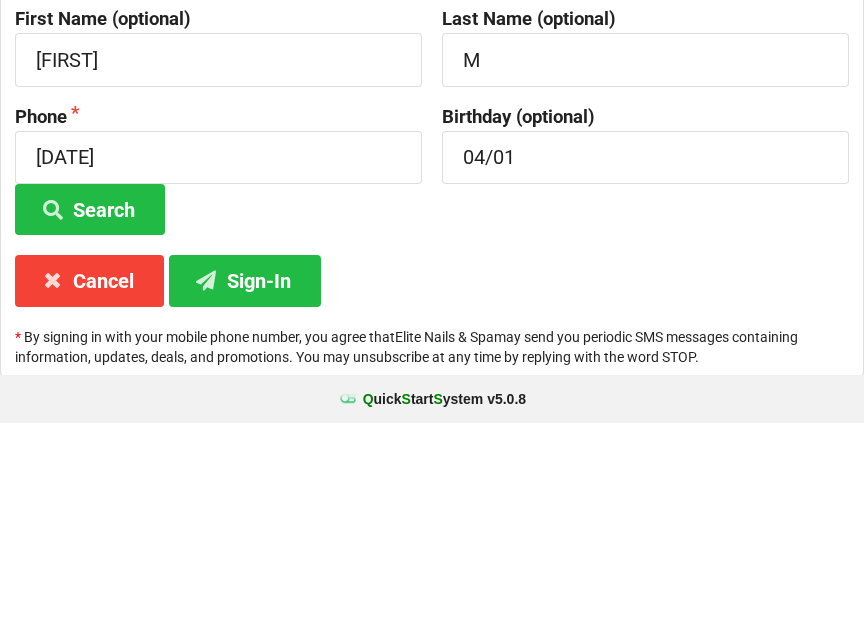 click on "Sign-In" at bounding box center (90, 418) 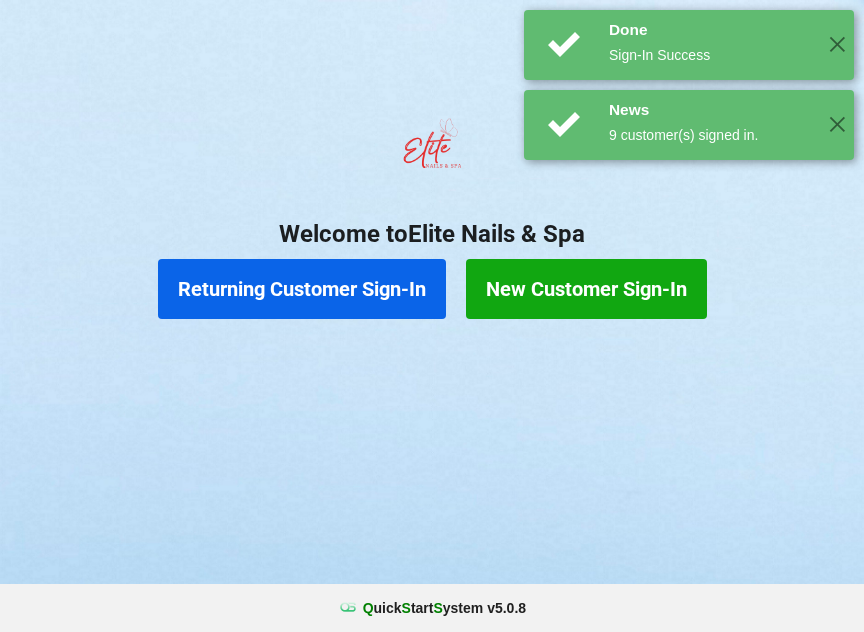 scroll, scrollTop: 0, scrollLeft: 0, axis: both 